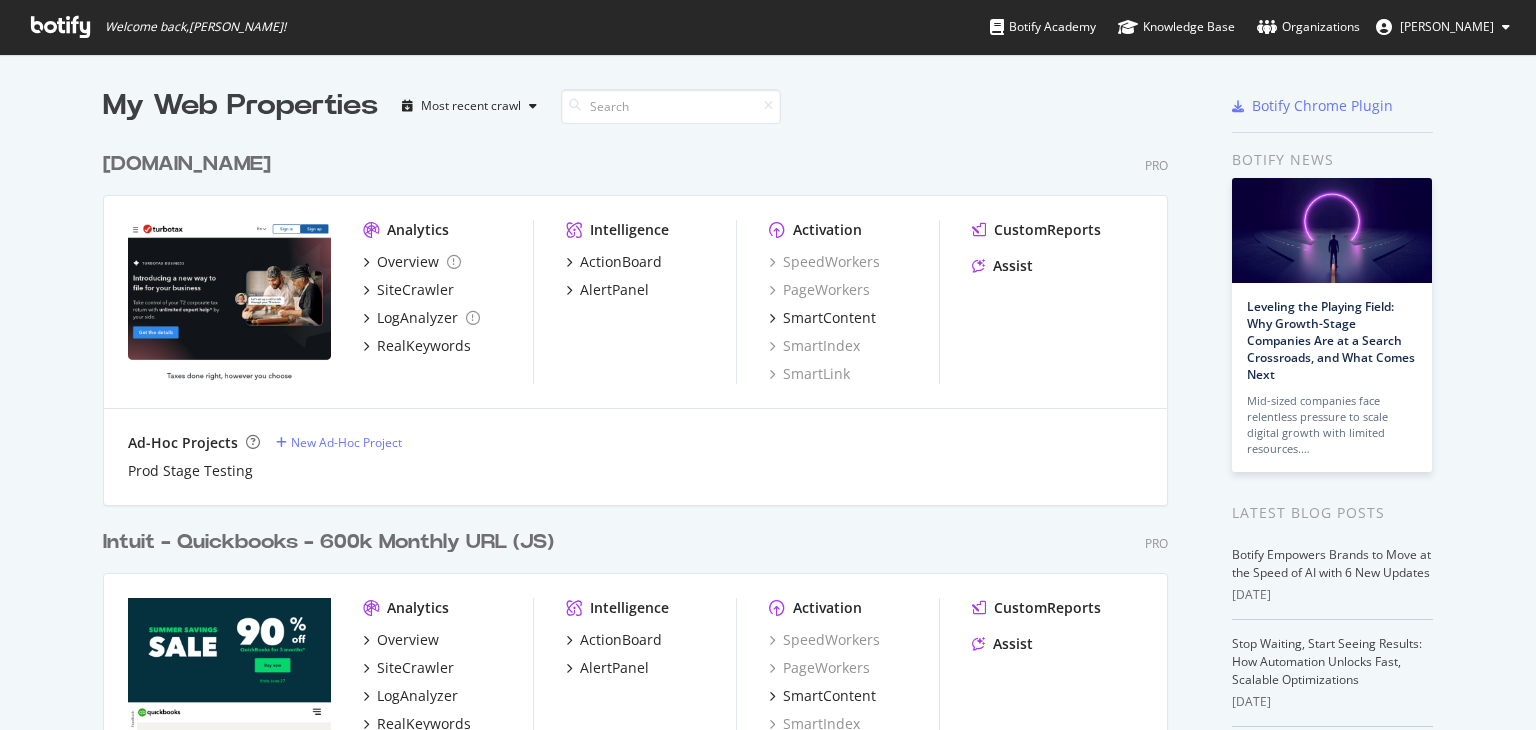 scroll, scrollTop: 0, scrollLeft: 0, axis: both 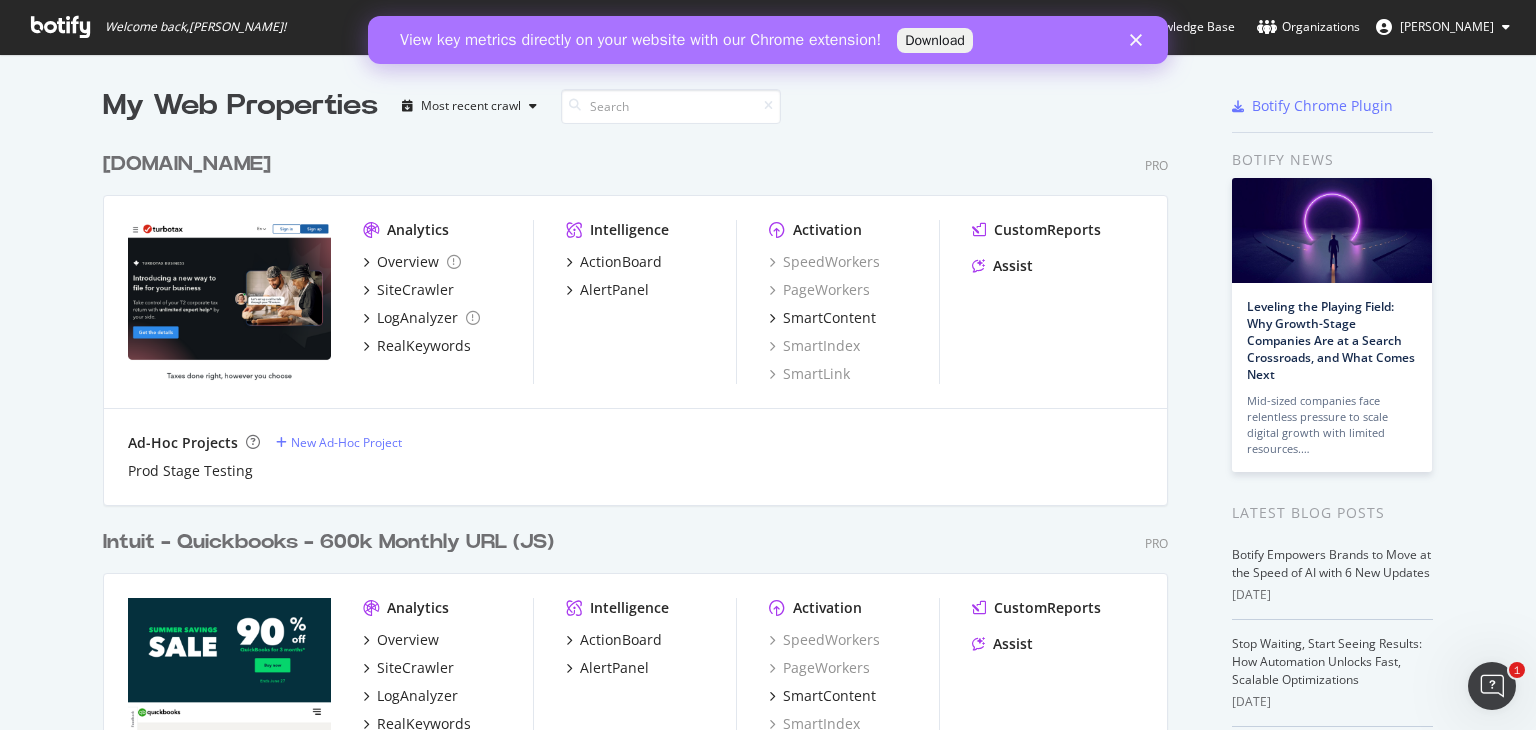 click on "Intuit - Quickbooks - 600k Monthly URL (JS)" at bounding box center [328, 542] 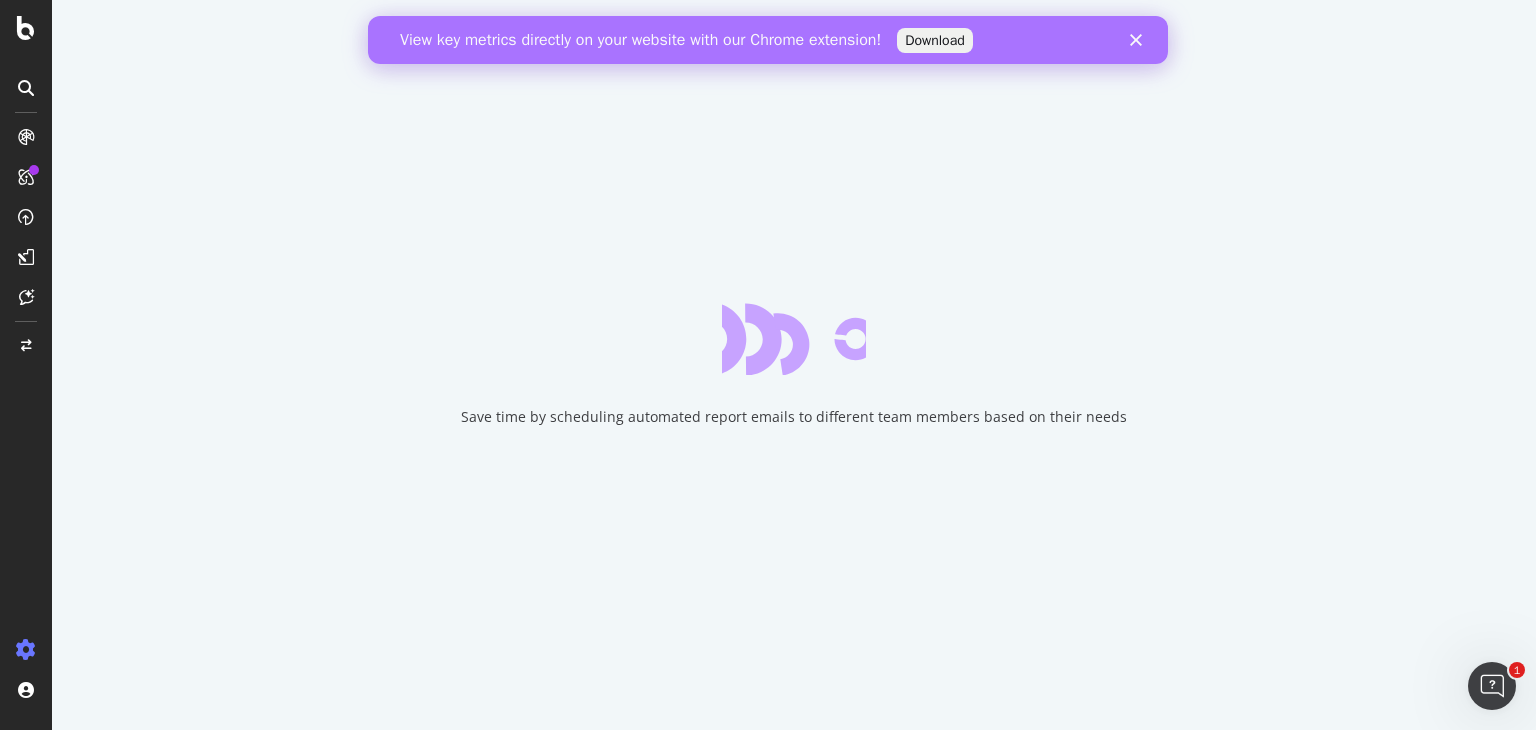 click 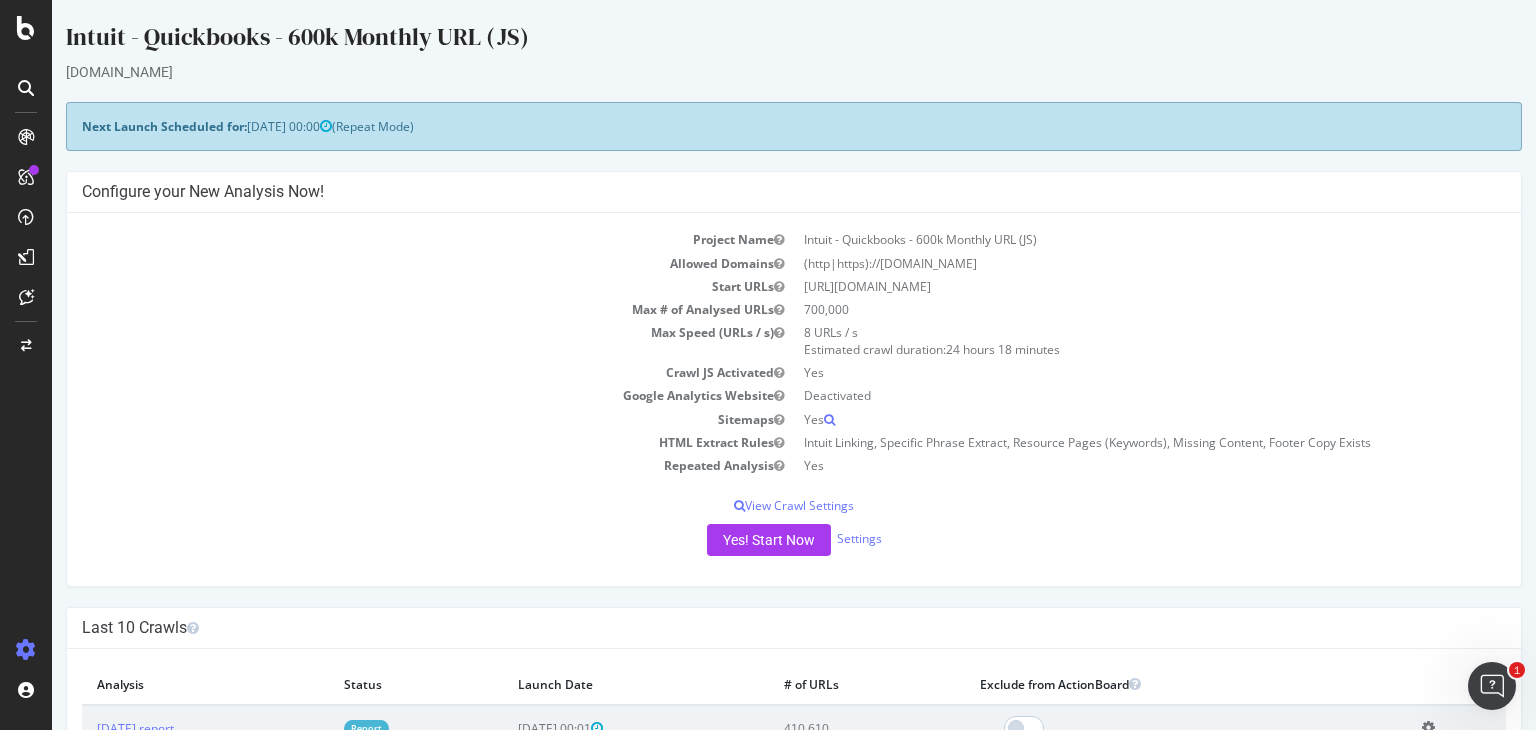 scroll, scrollTop: 0, scrollLeft: 0, axis: both 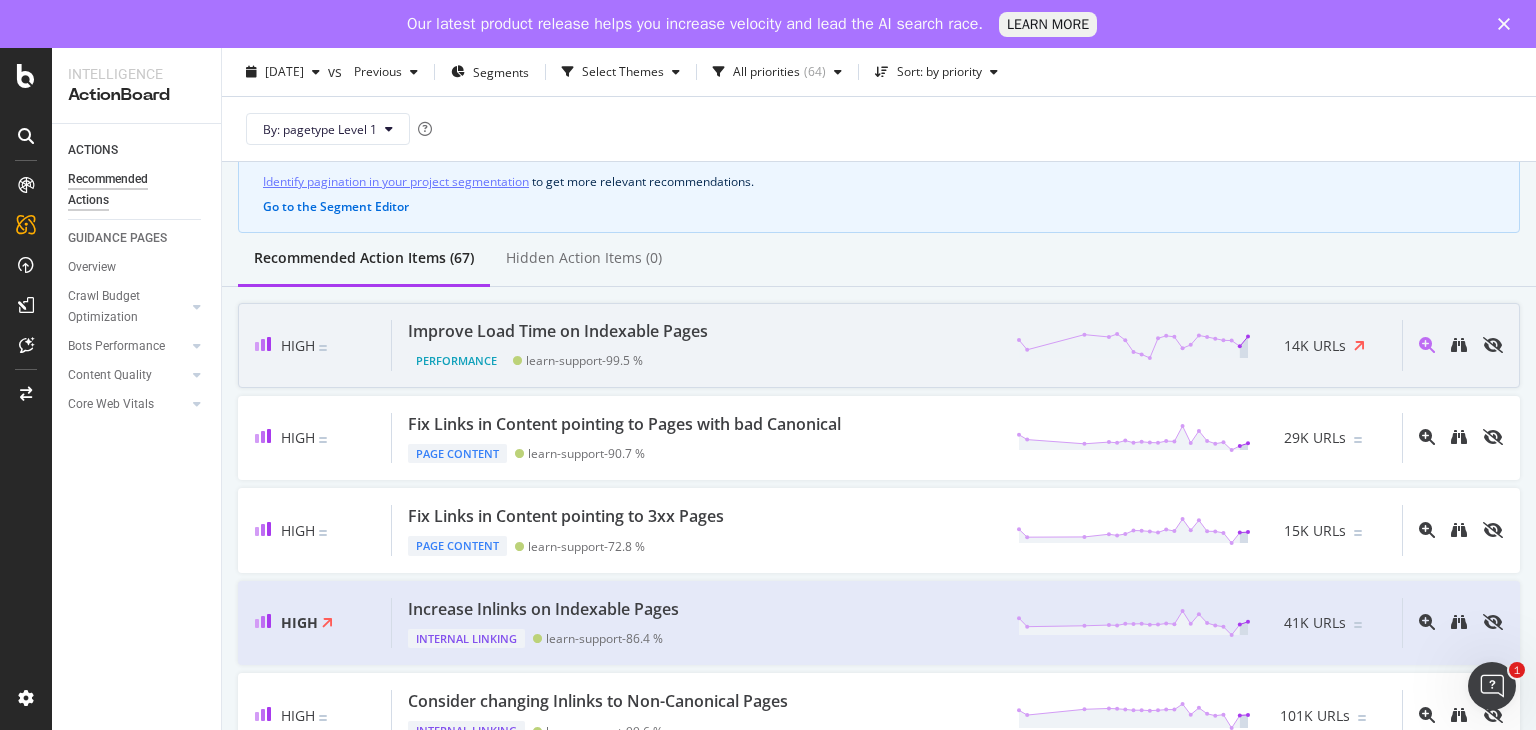 click on "Improve Load Time on Indexable Pages" at bounding box center [558, 331] 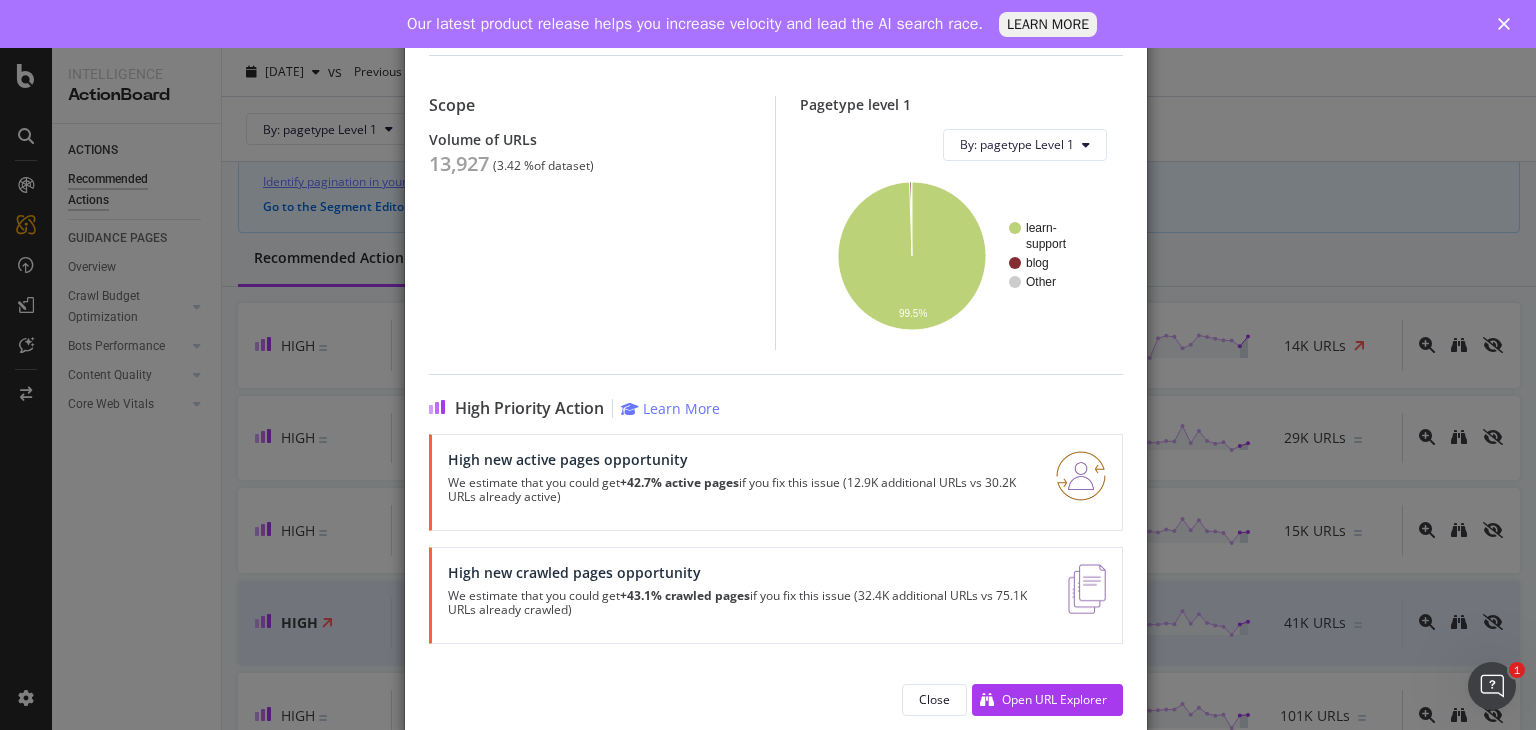 scroll, scrollTop: 192, scrollLeft: 0, axis: vertical 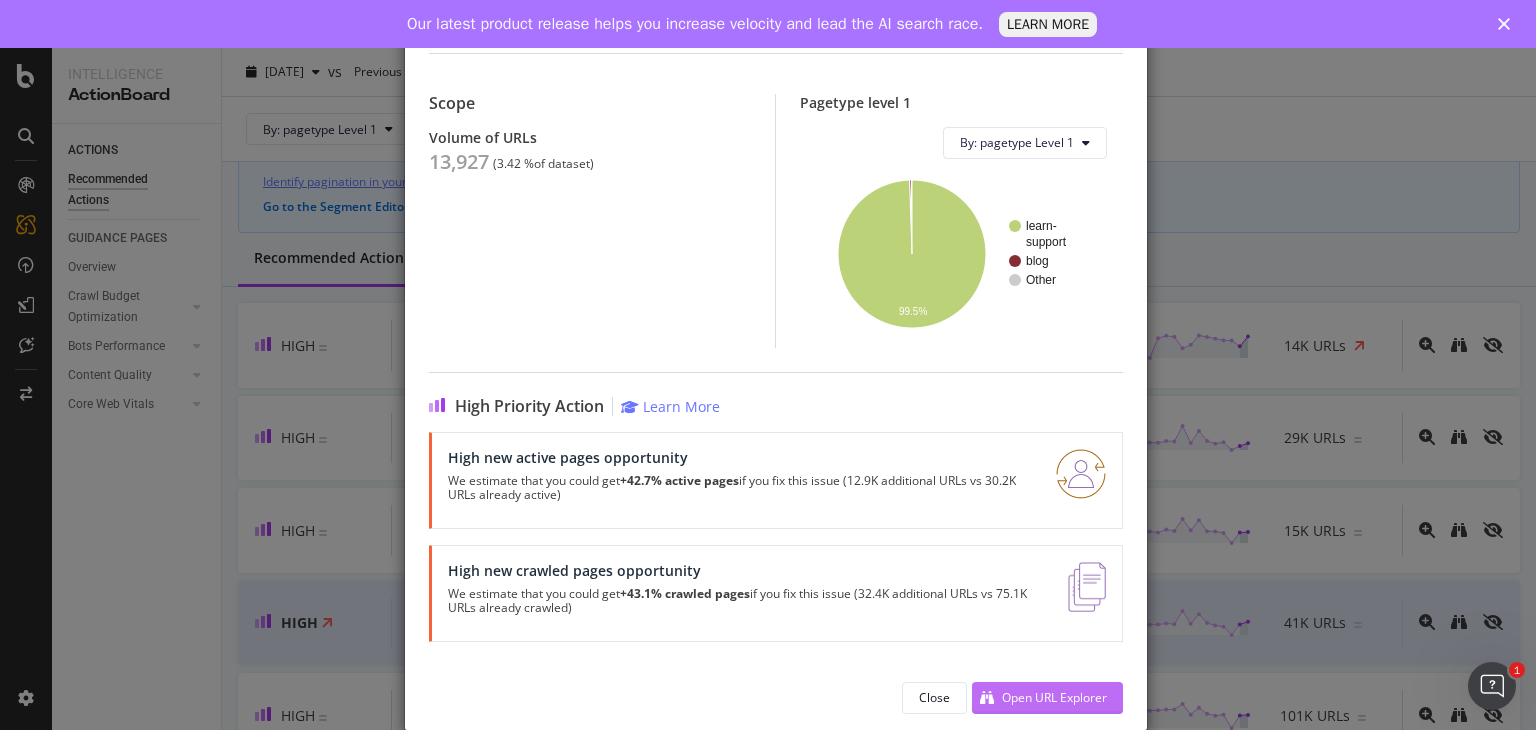 click on "Open URL Explorer" at bounding box center [1054, 697] 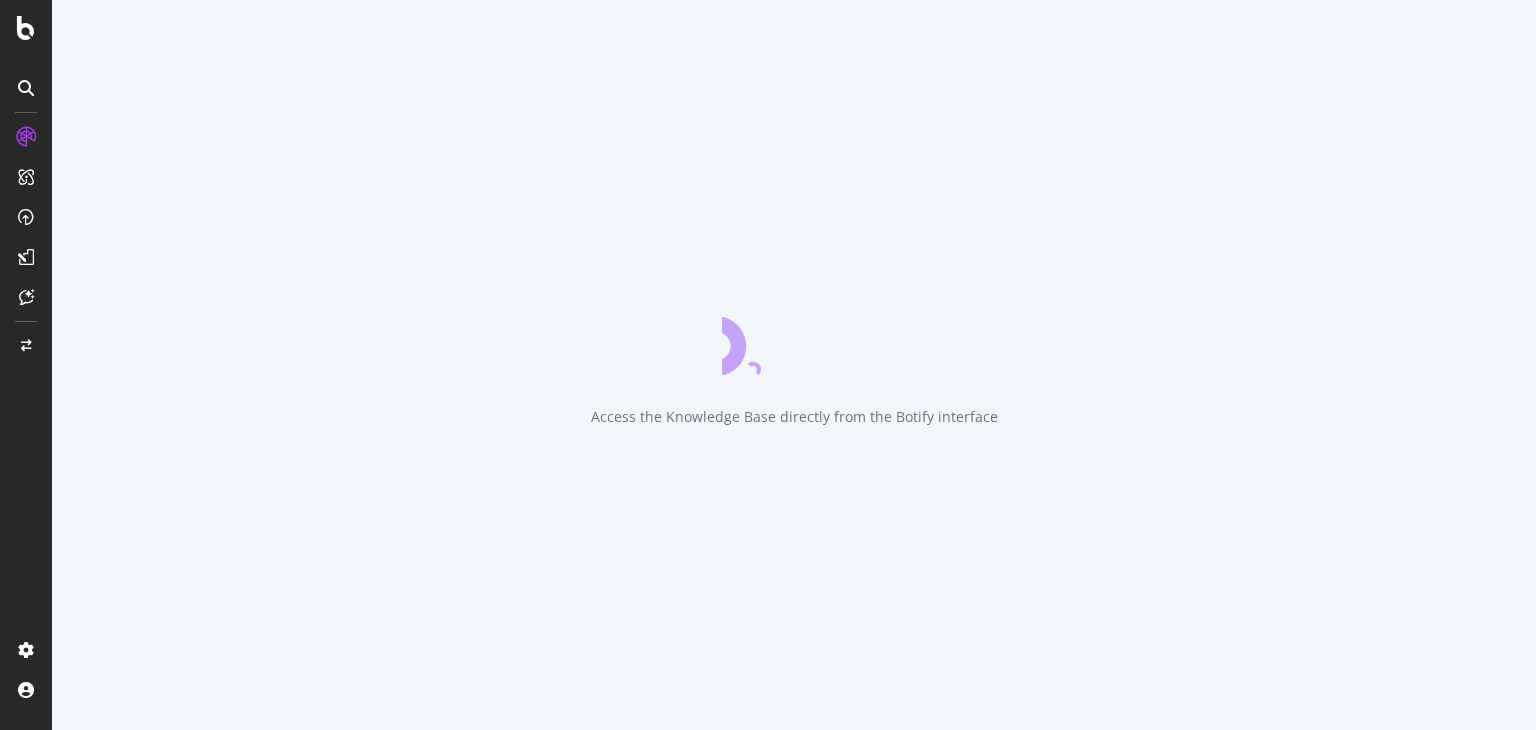 scroll, scrollTop: 0, scrollLeft: 0, axis: both 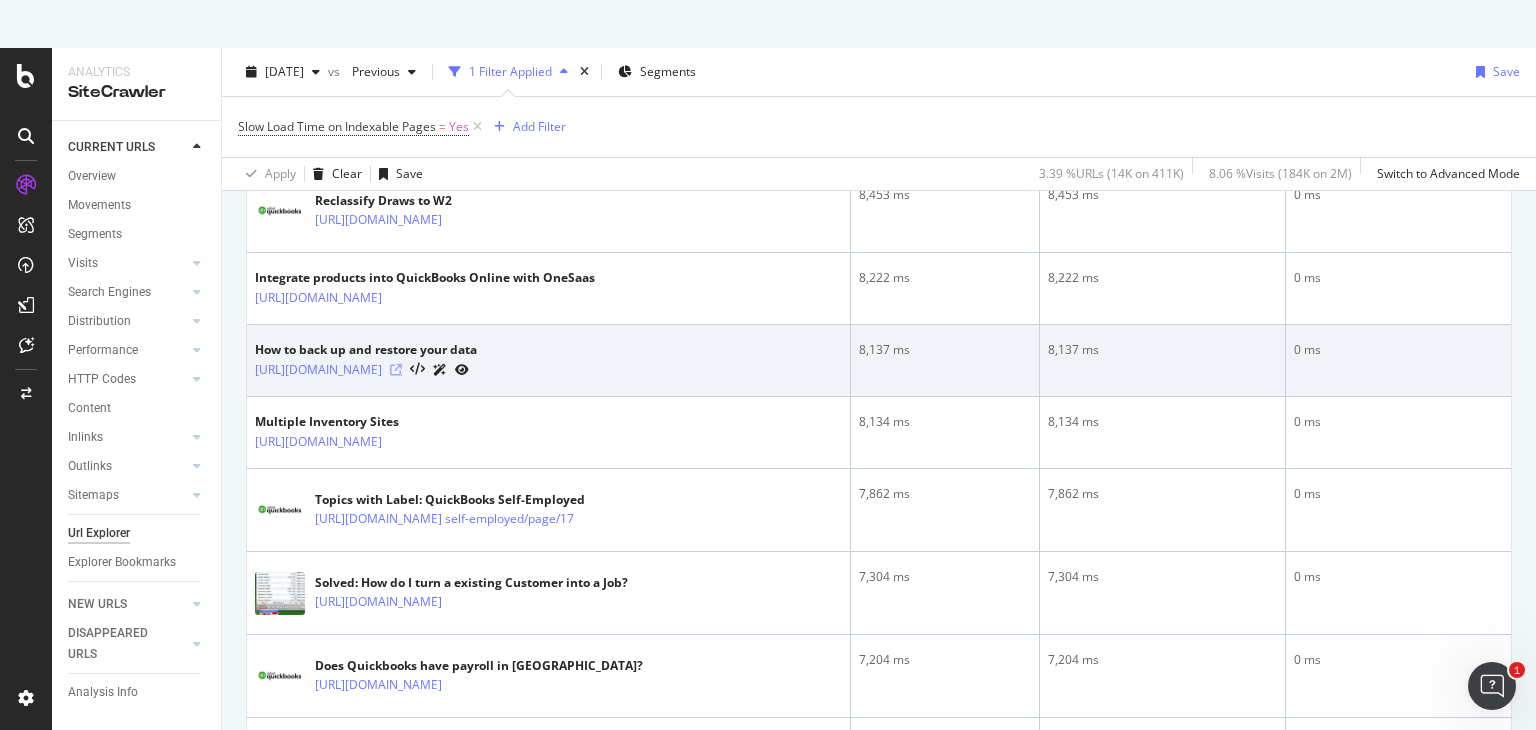 click at bounding box center (396, 370) 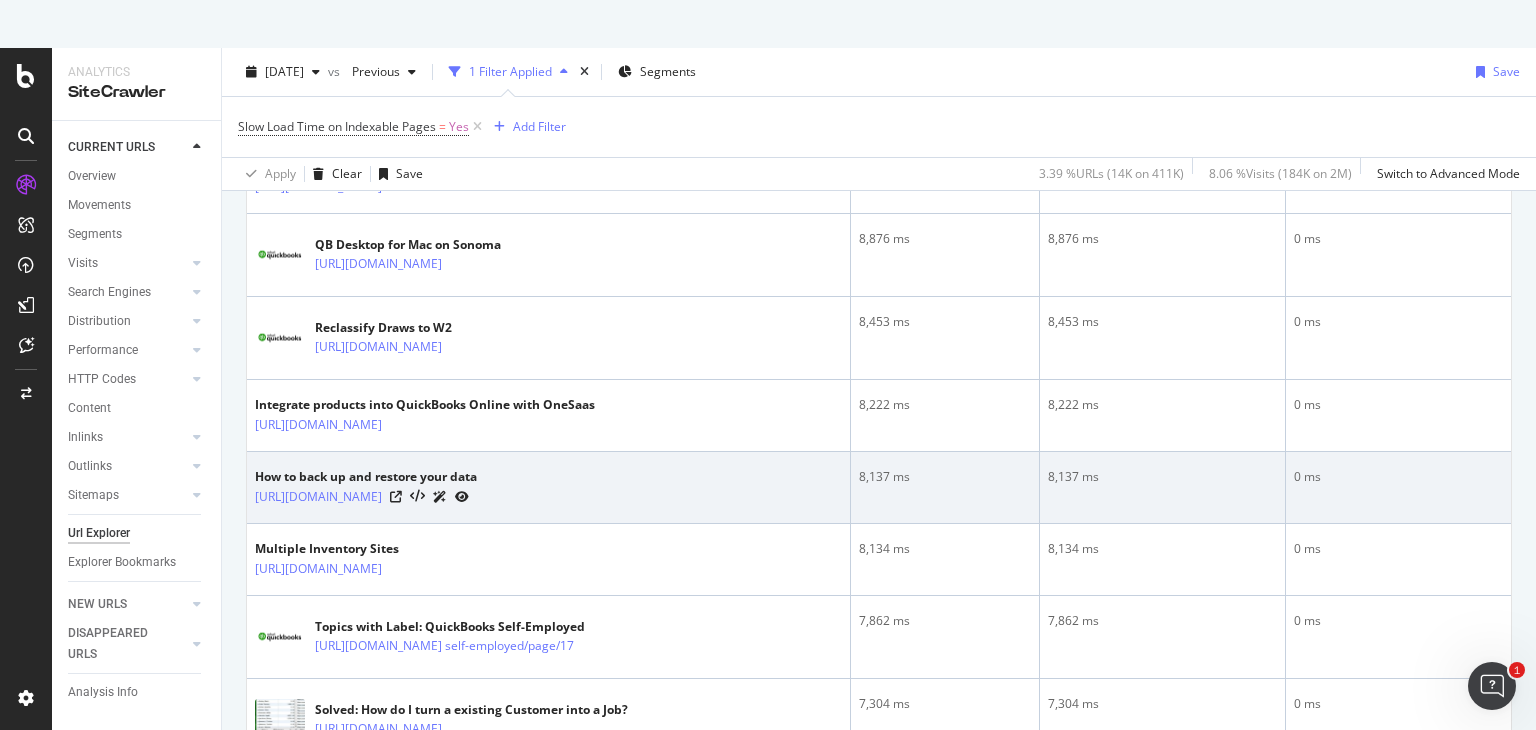 scroll, scrollTop: 1000, scrollLeft: 0, axis: vertical 